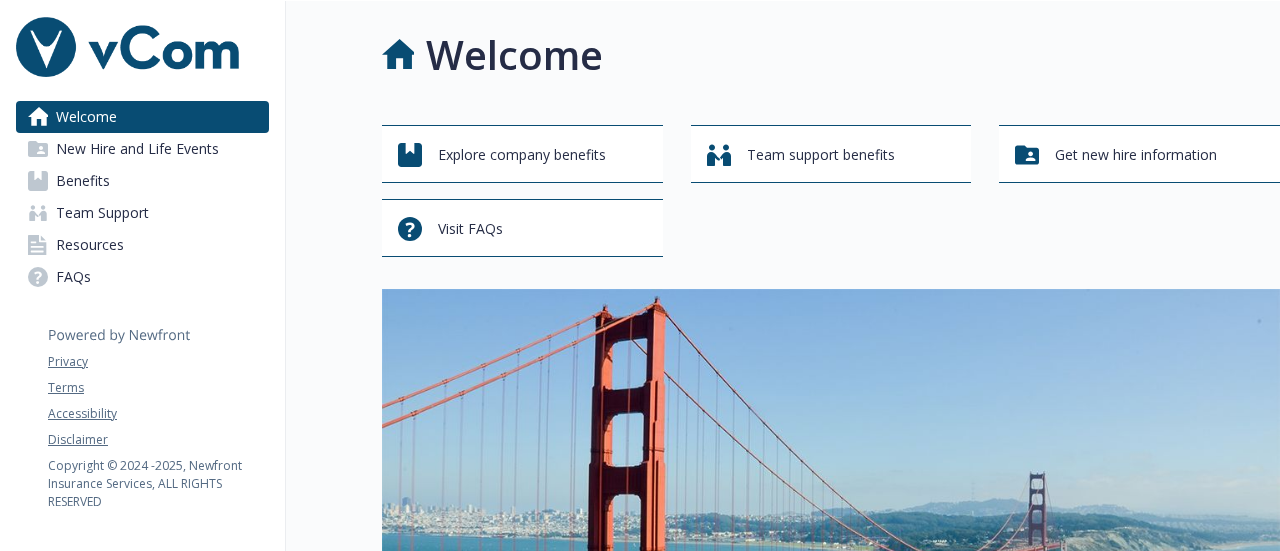 scroll, scrollTop: 0, scrollLeft: 0, axis: both 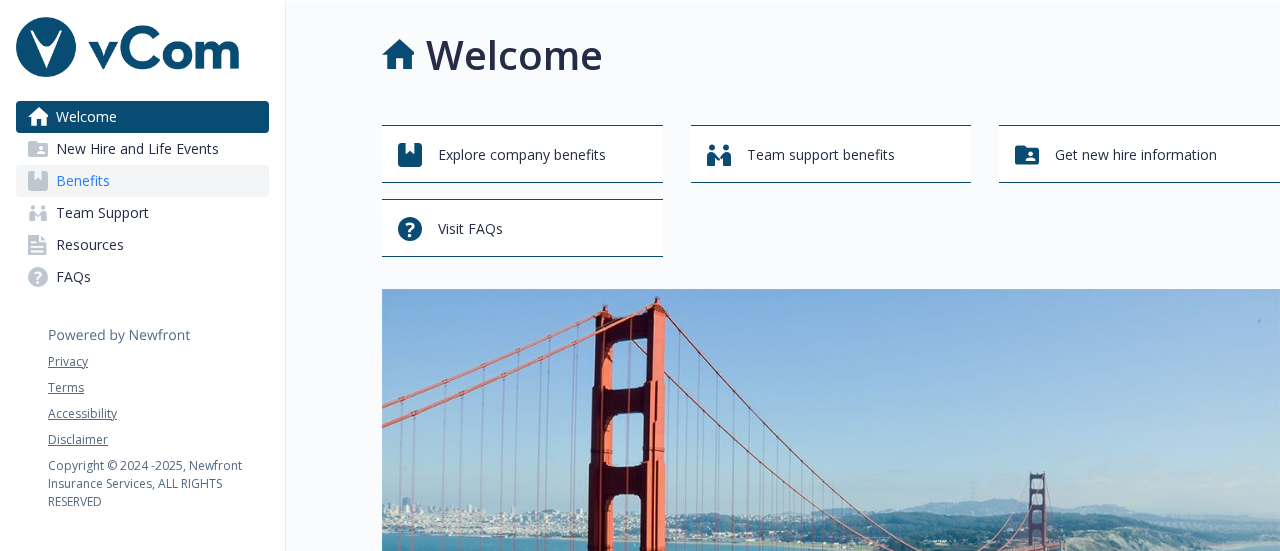click on "Benefits" at bounding box center (142, 181) 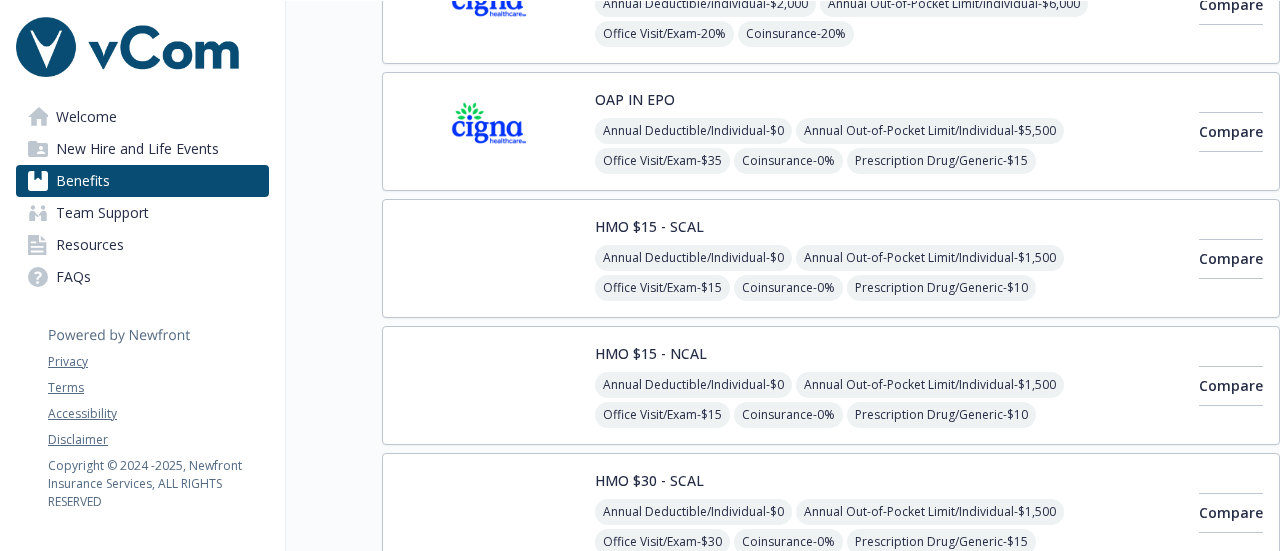 scroll, scrollTop: 790, scrollLeft: 0, axis: vertical 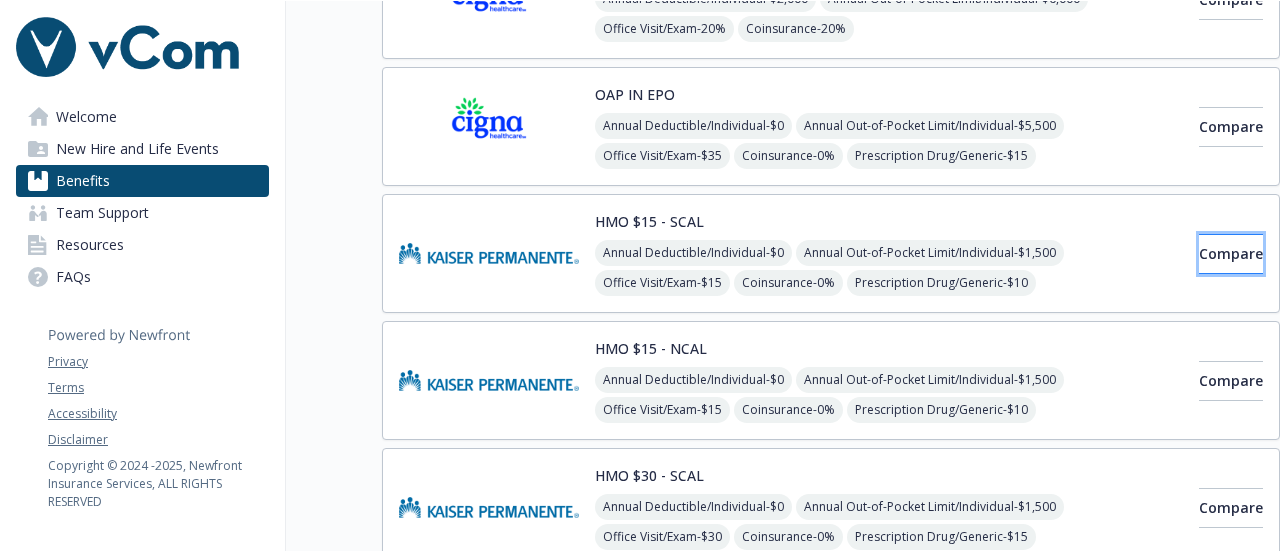 click on "Compare" at bounding box center [1231, 254] 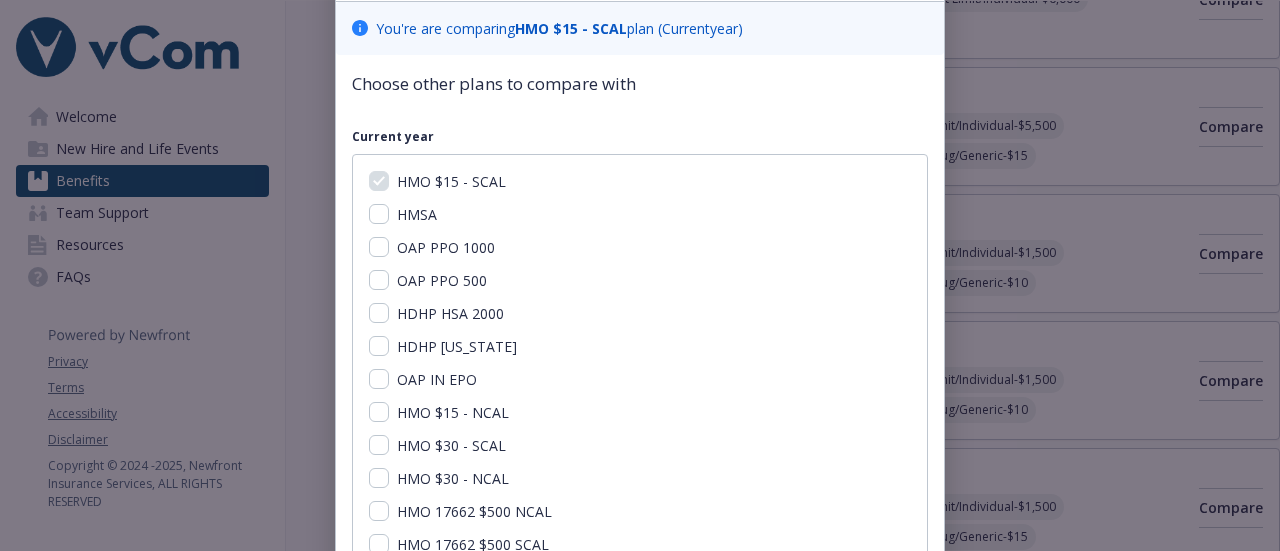 scroll, scrollTop: 3, scrollLeft: 0, axis: vertical 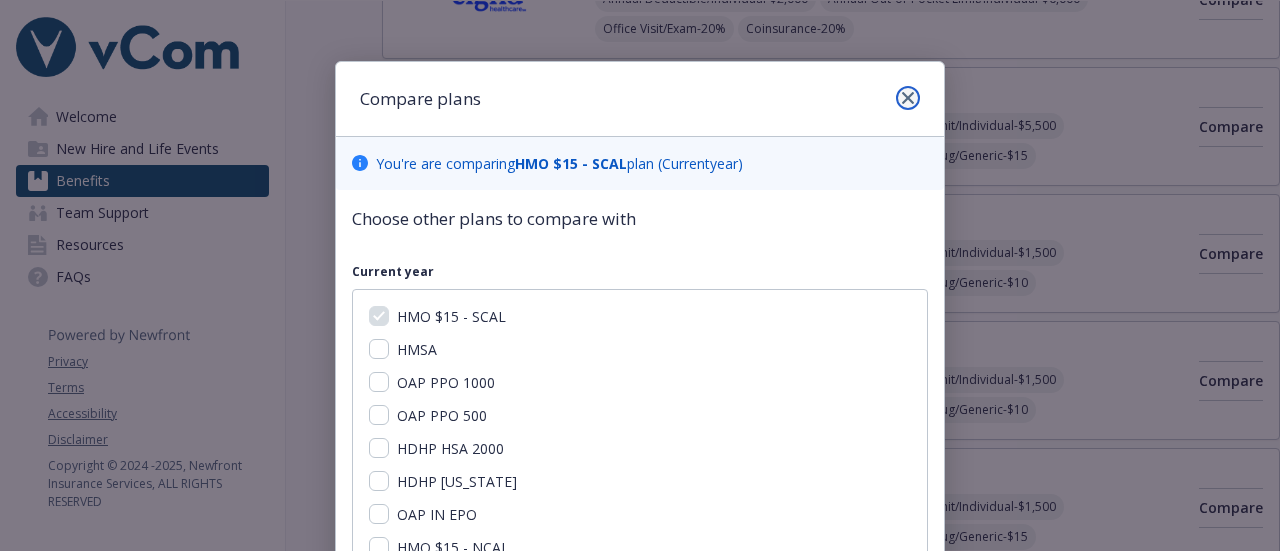 click 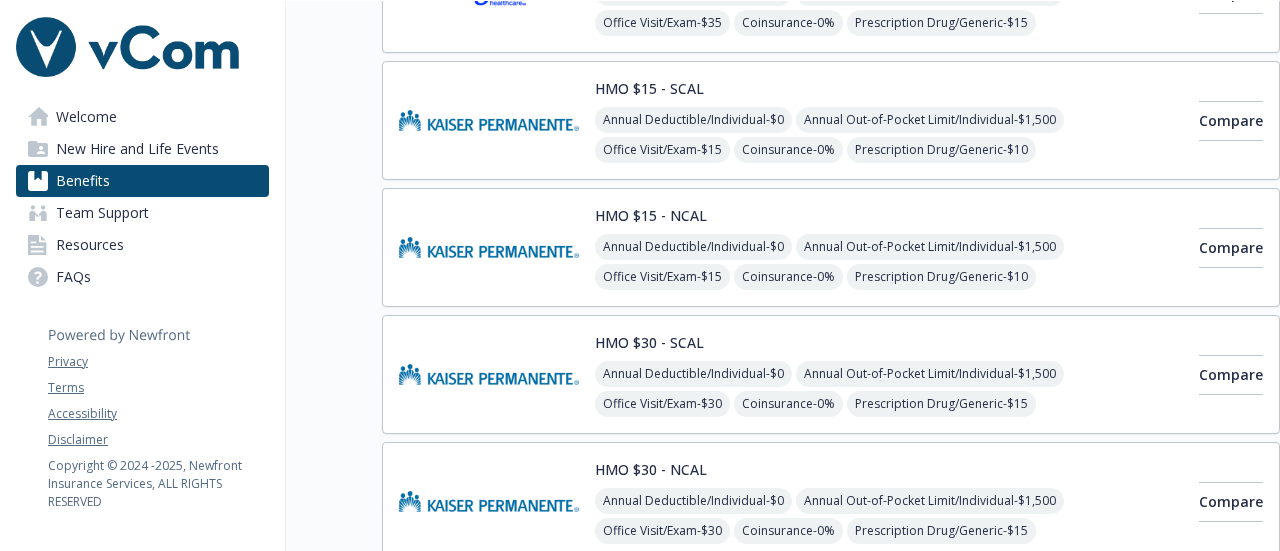 scroll, scrollTop: 925, scrollLeft: 0, axis: vertical 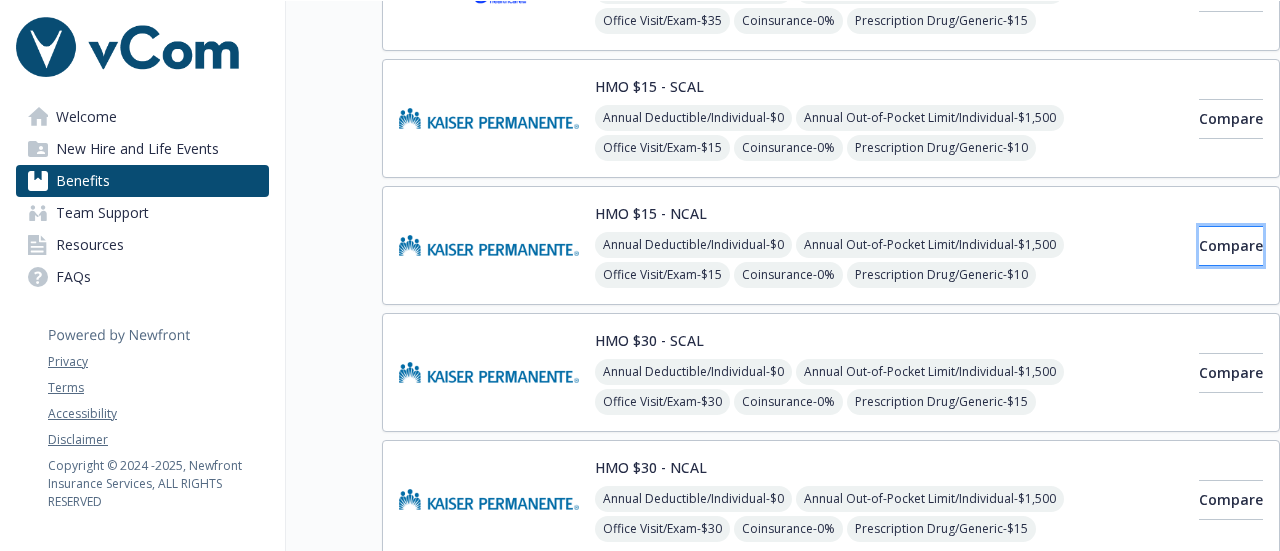 click on "Compare" at bounding box center [1231, 245] 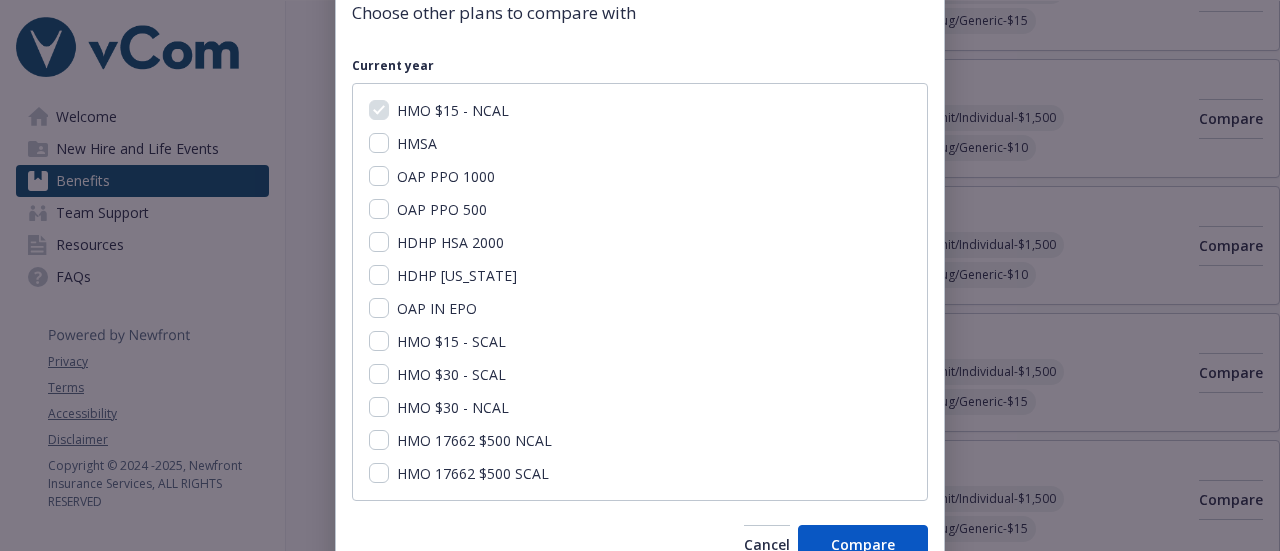 scroll, scrollTop: 210, scrollLeft: 0, axis: vertical 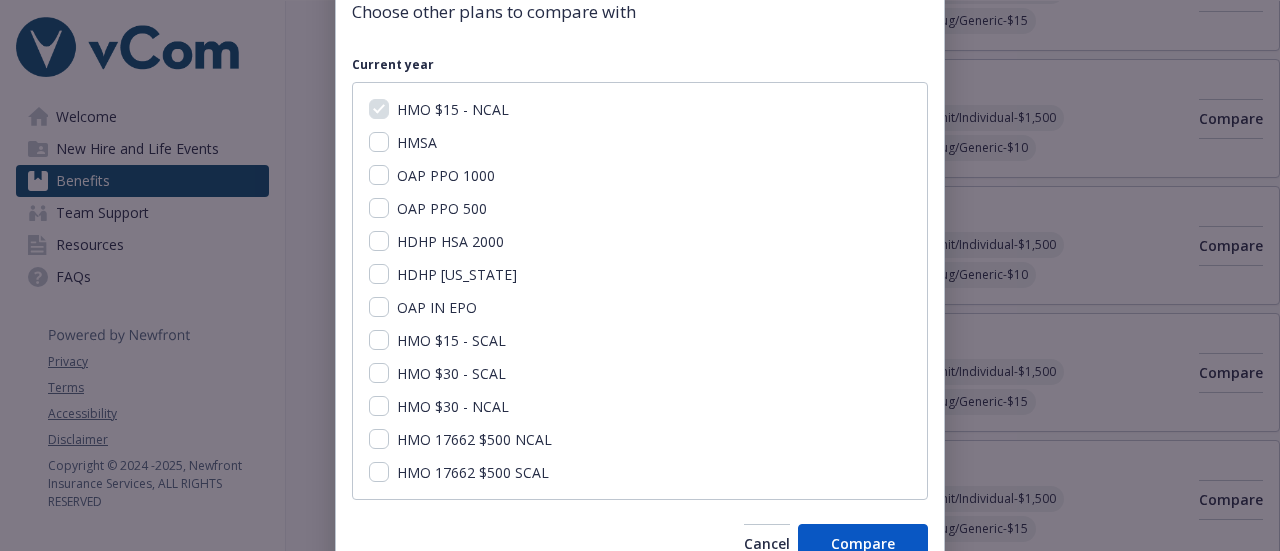 click on "HMO $30 - NCAL" at bounding box center [453, 406] 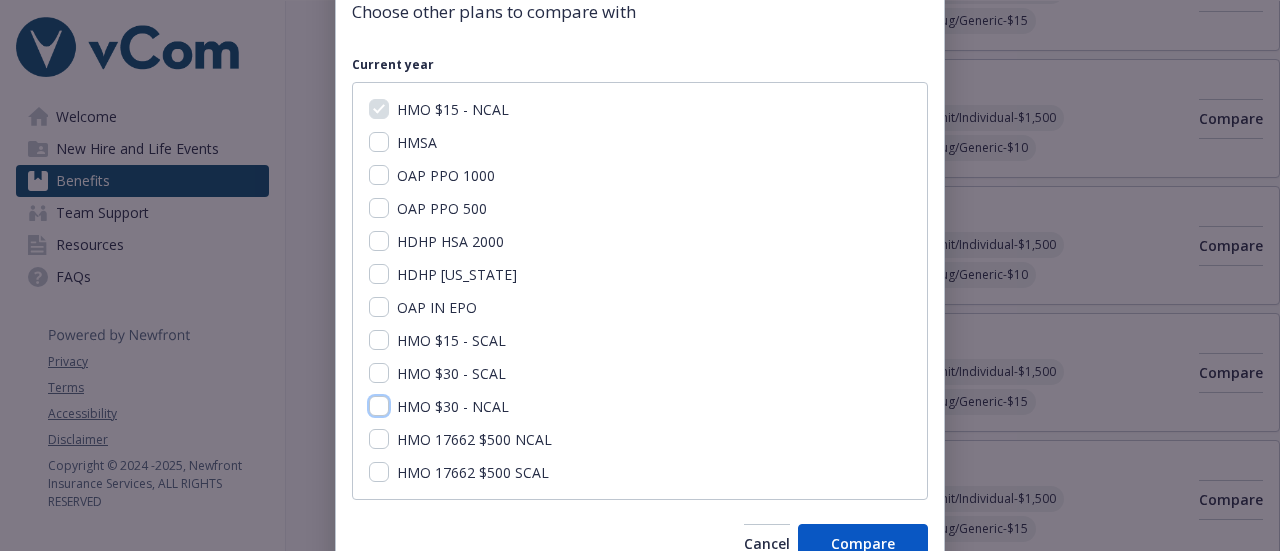 click on "HMO $30 - NCAL" at bounding box center (379, 406) 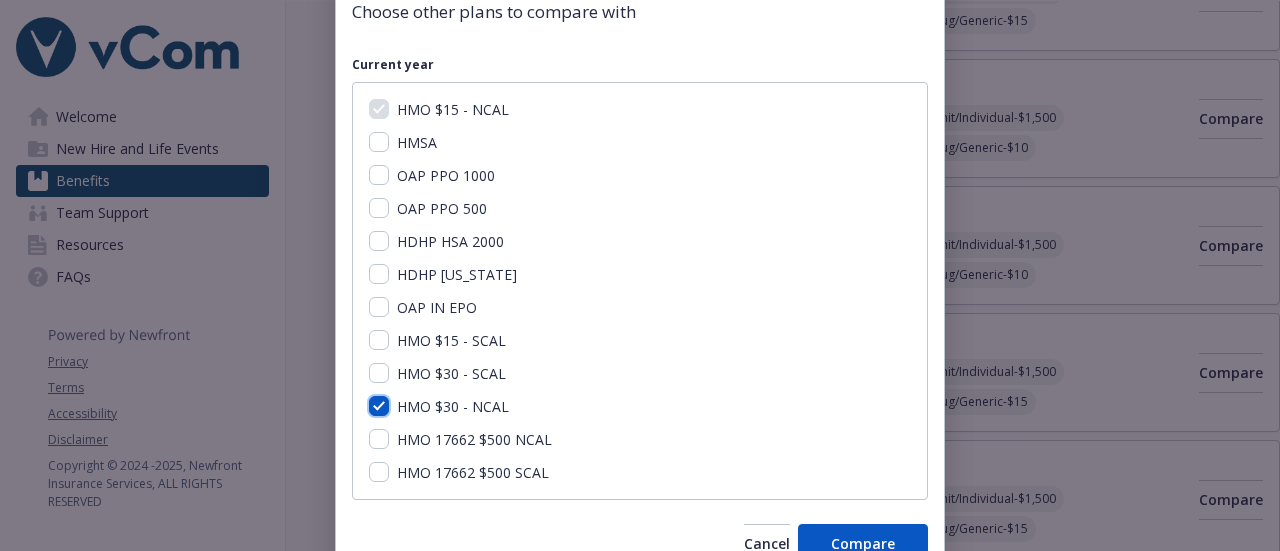 checkbox on "true" 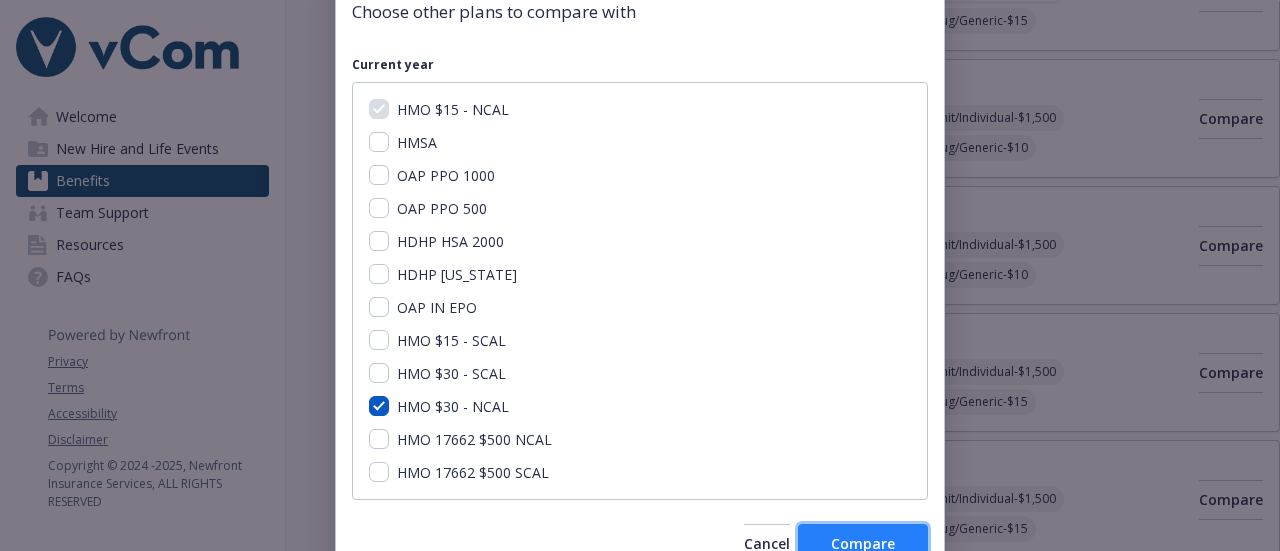 click on "Compare" at bounding box center (863, 544) 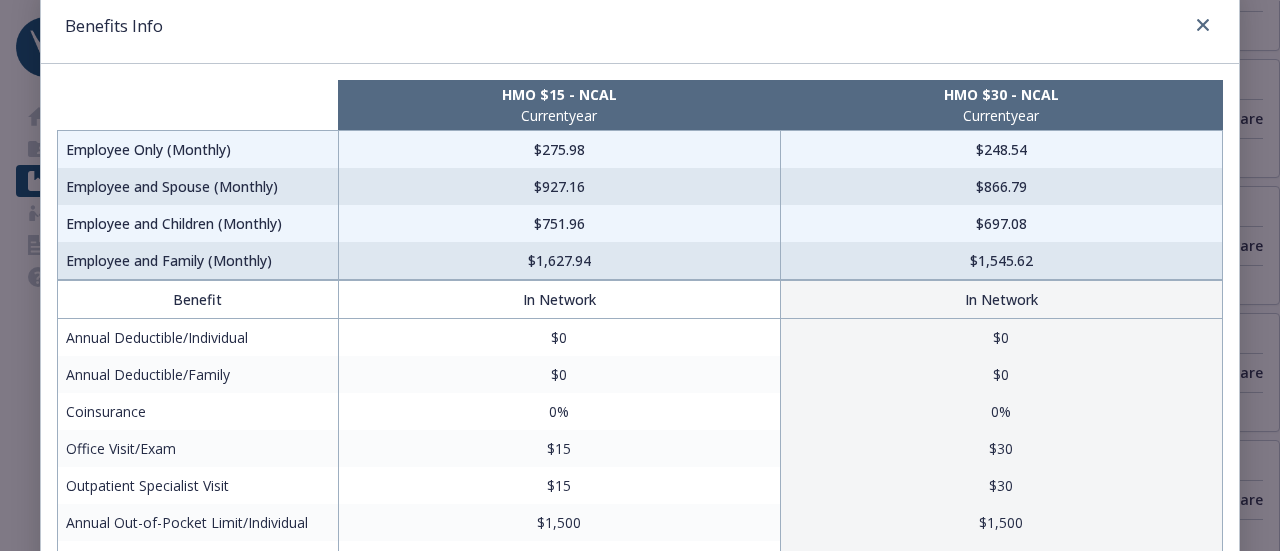 scroll, scrollTop: 70, scrollLeft: 0, axis: vertical 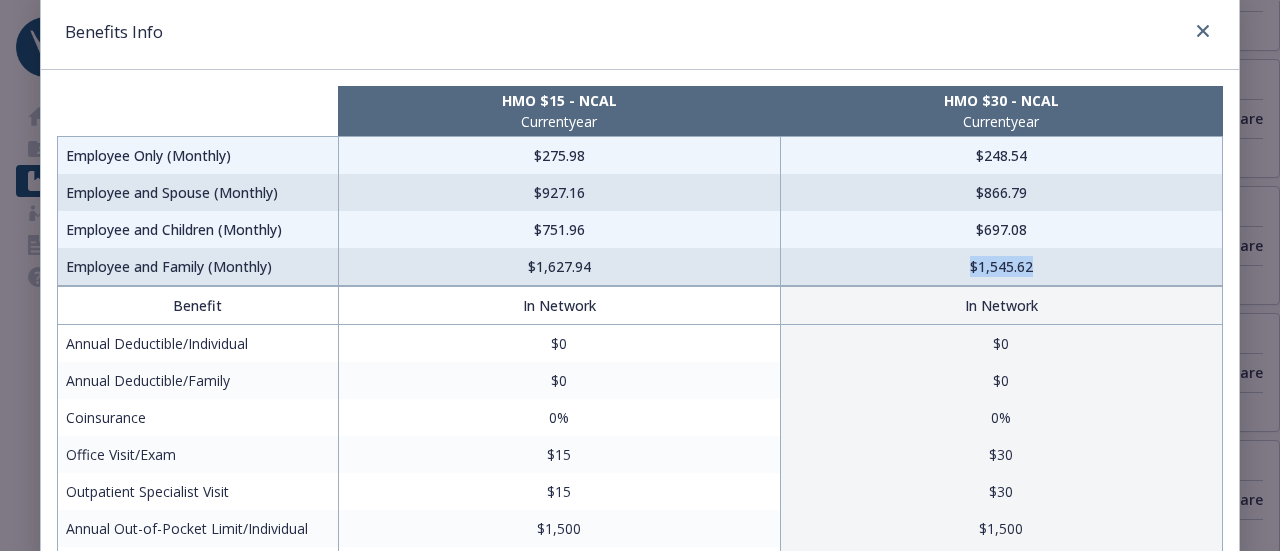 drag, startPoint x: 1025, startPoint y: 268, endPoint x: 963, endPoint y: 279, distance: 62.968246 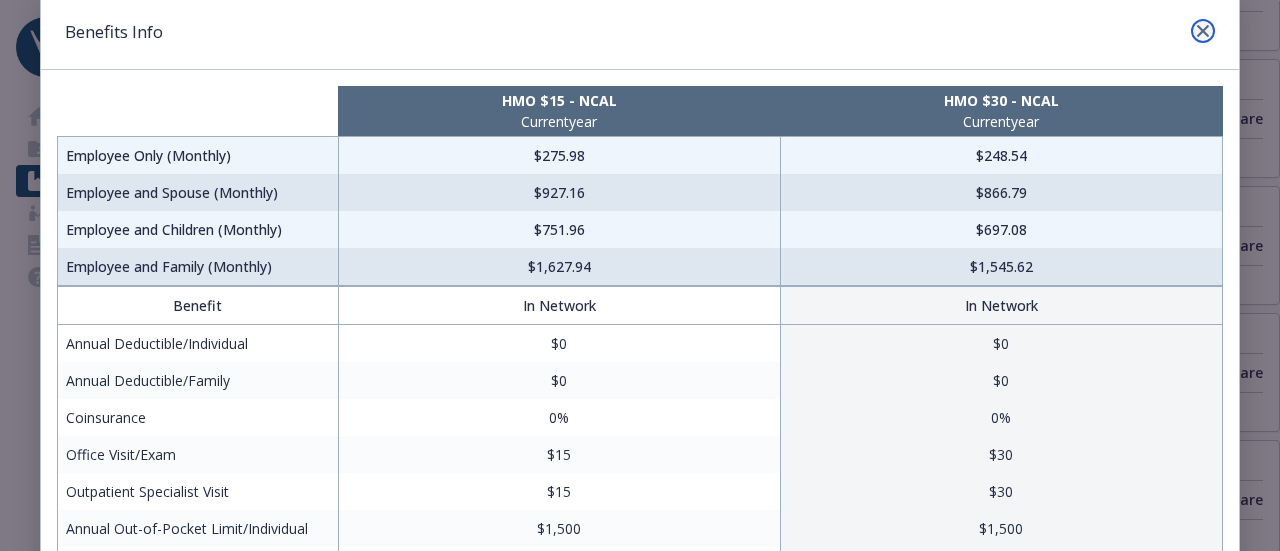 click 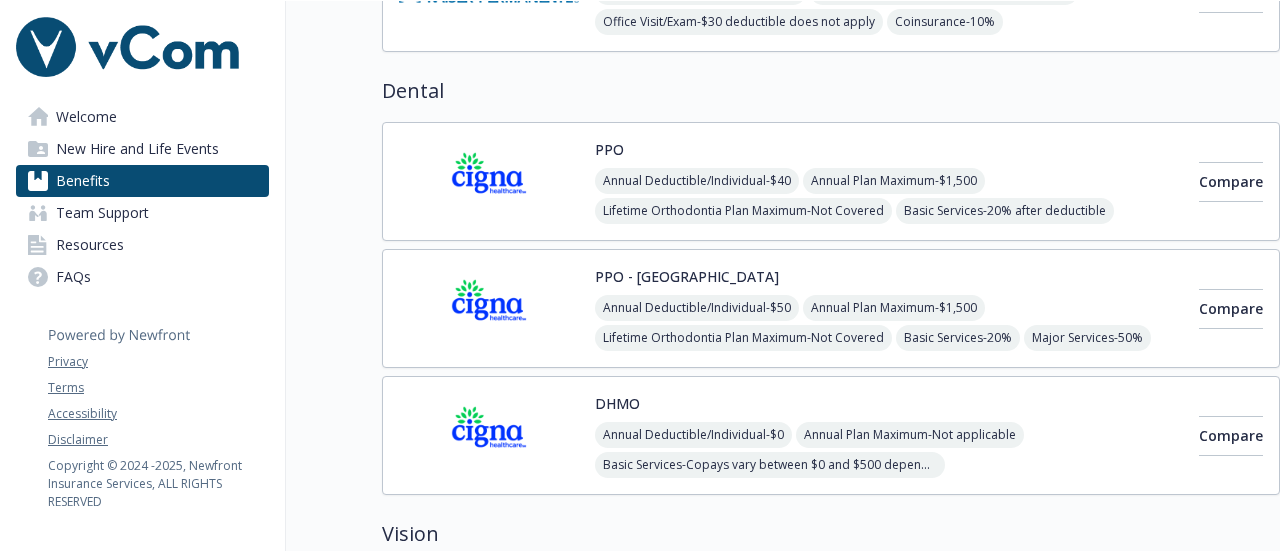 scroll, scrollTop: 1686, scrollLeft: 0, axis: vertical 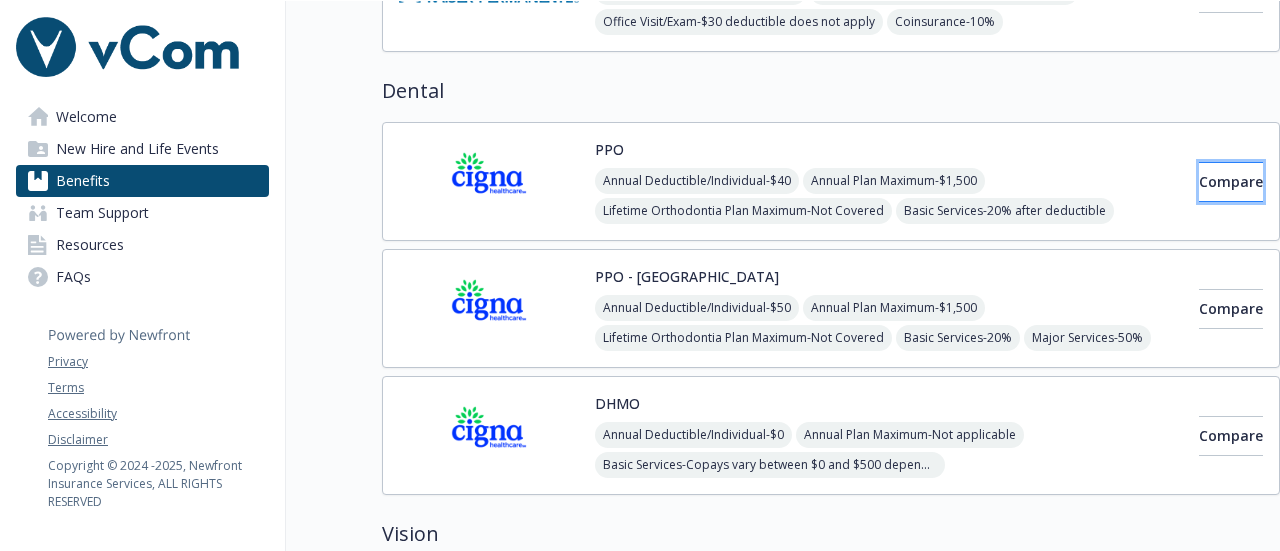 click on "Compare" at bounding box center [1231, 181] 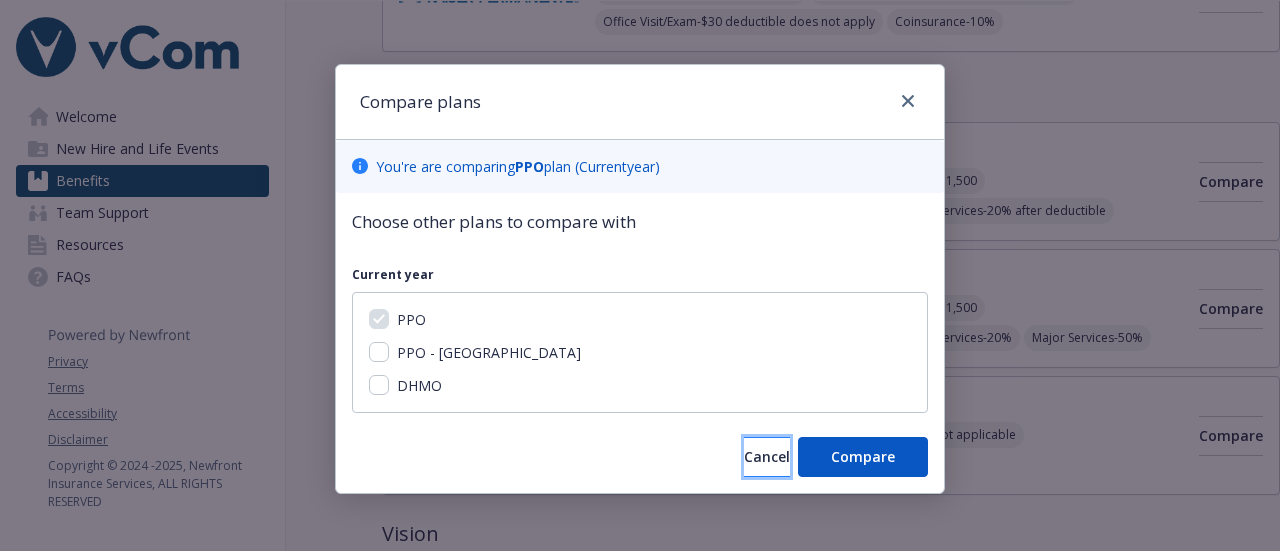 click on "Cancel" at bounding box center (767, 457) 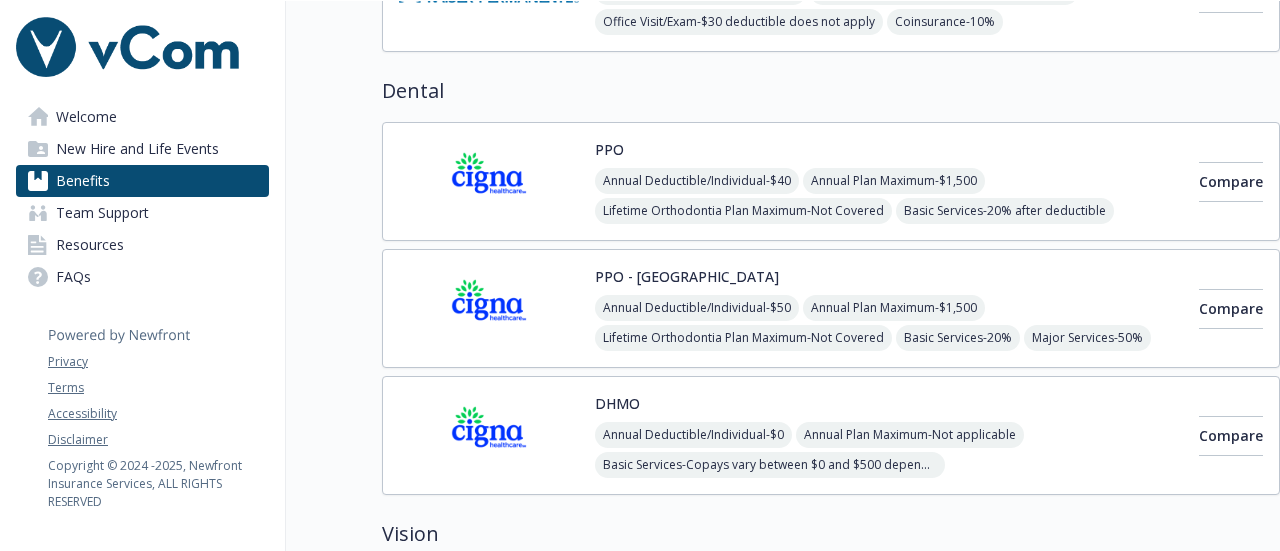 click on "Lifetime Orthodontia Plan Maximum  -  Not Covered" at bounding box center (743, 211) 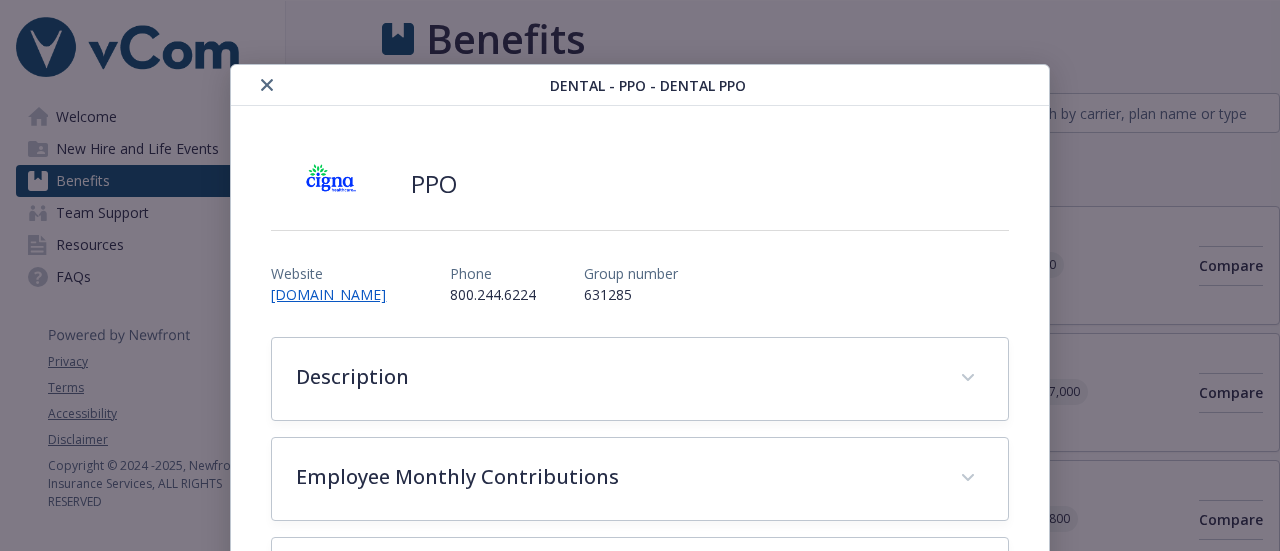 scroll, scrollTop: 1686, scrollLeft: 0, axis: vertical 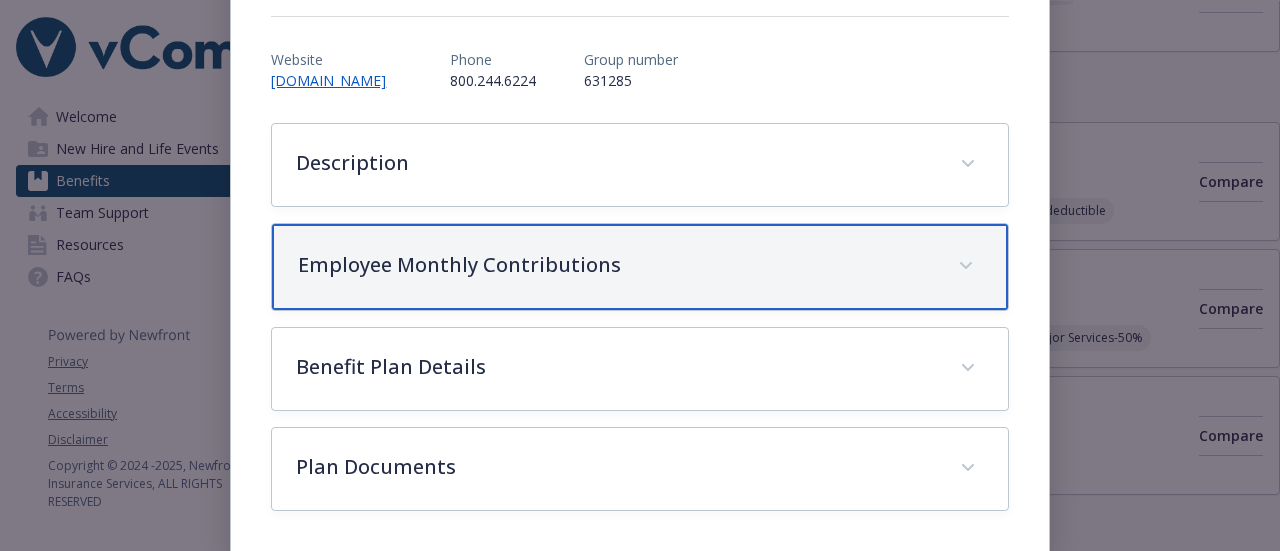 click on "Employee Monthly Contributions" at bounding box center (615, 265) 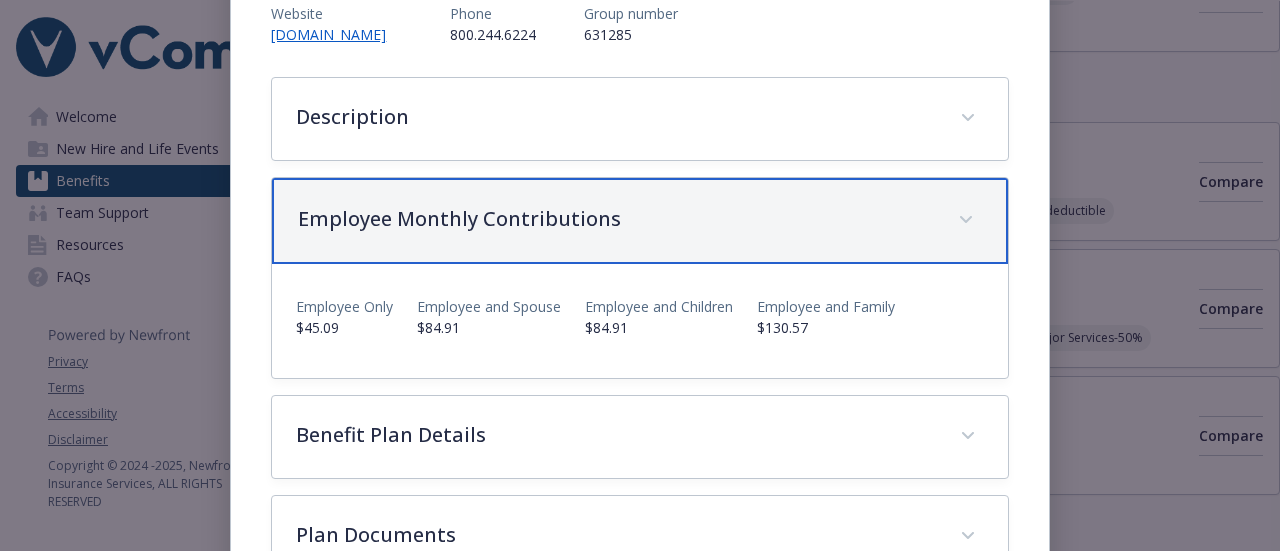 scroll, scrollTop: 260, scrollLeft: 0, axis: vertical 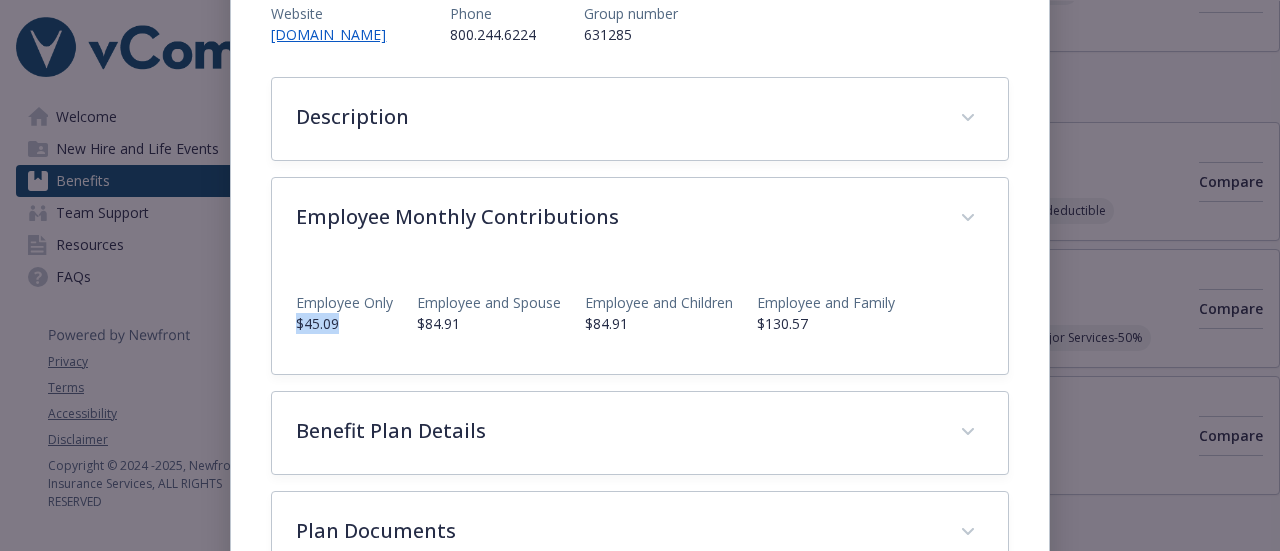 drag, startPoint x: 339, startPoint y: 326, endPoint x: 286, endPoint y: 327, distance: 53.009434 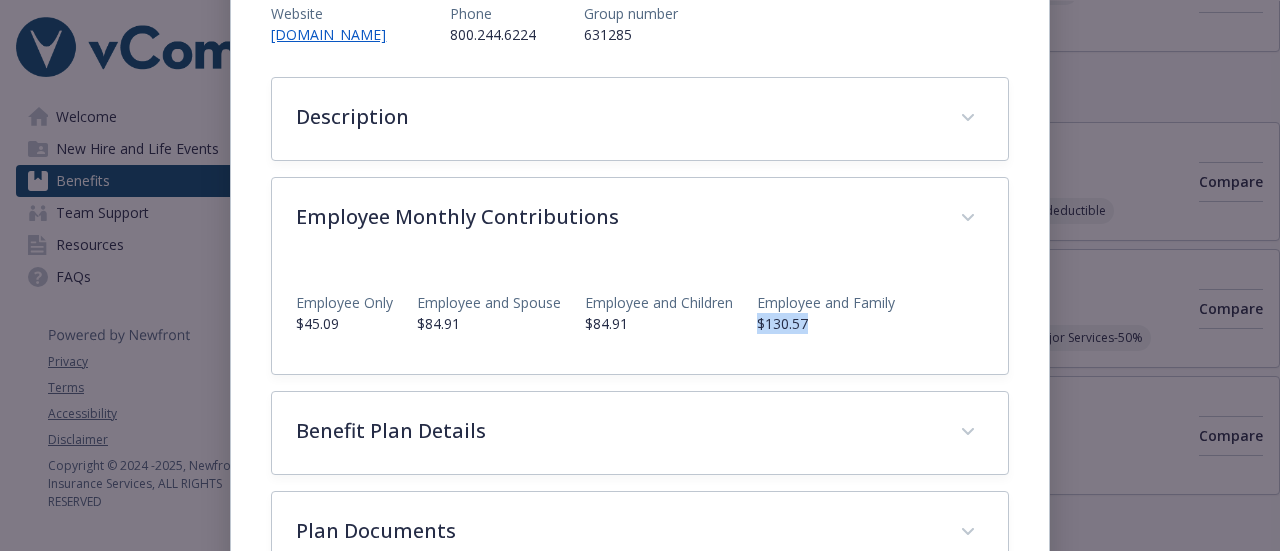 drag, startPoint x: 812, startPoint y: 320, endPoint x: 752, endPoint y: 327, distance: 60.40695 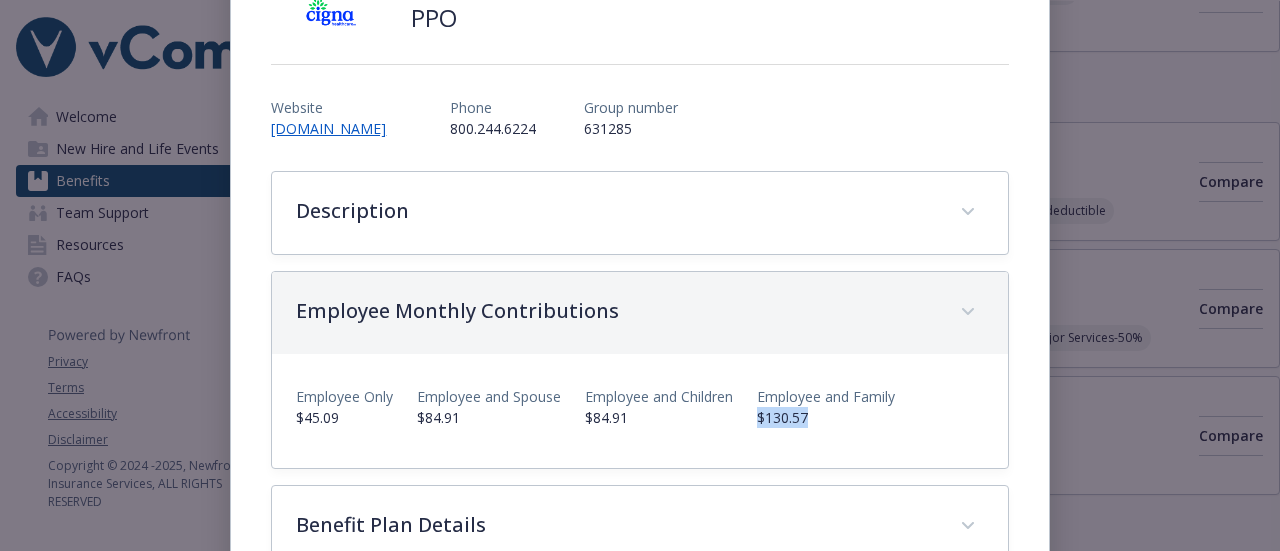 scroll, scrollTop: 26, scrollLeft: 0, axis: vertical 